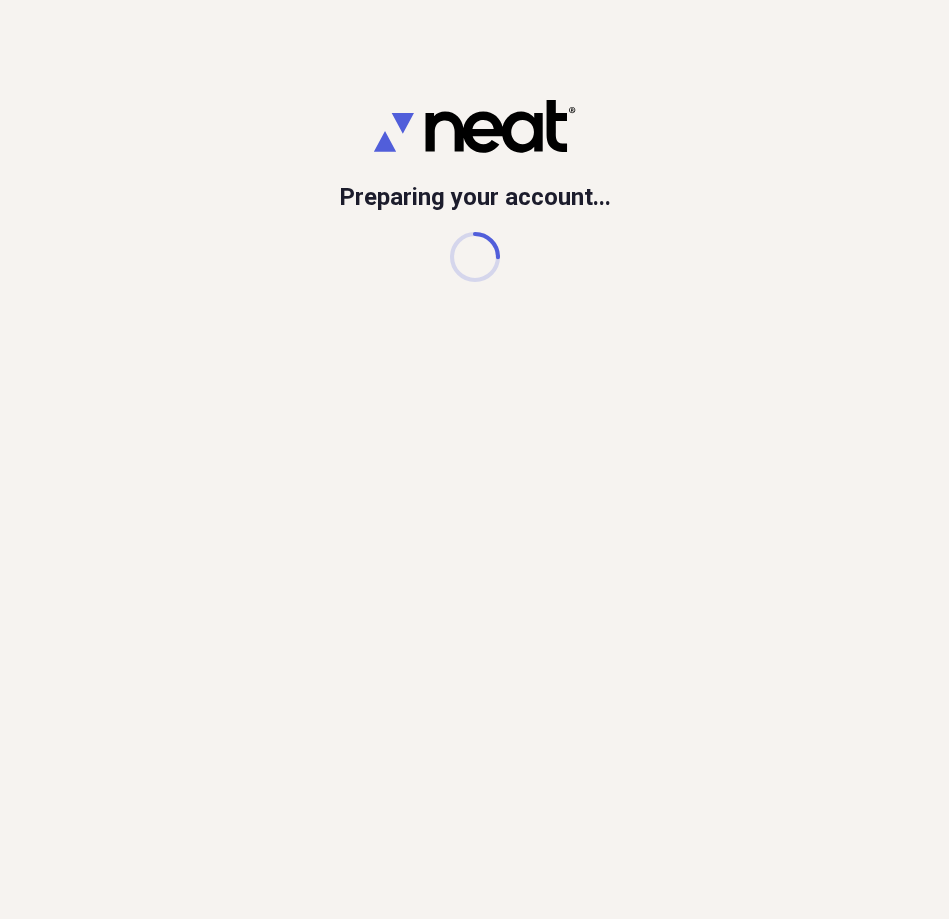 scroll, scrollTop: 0, scrollLeft: 0, axis: both 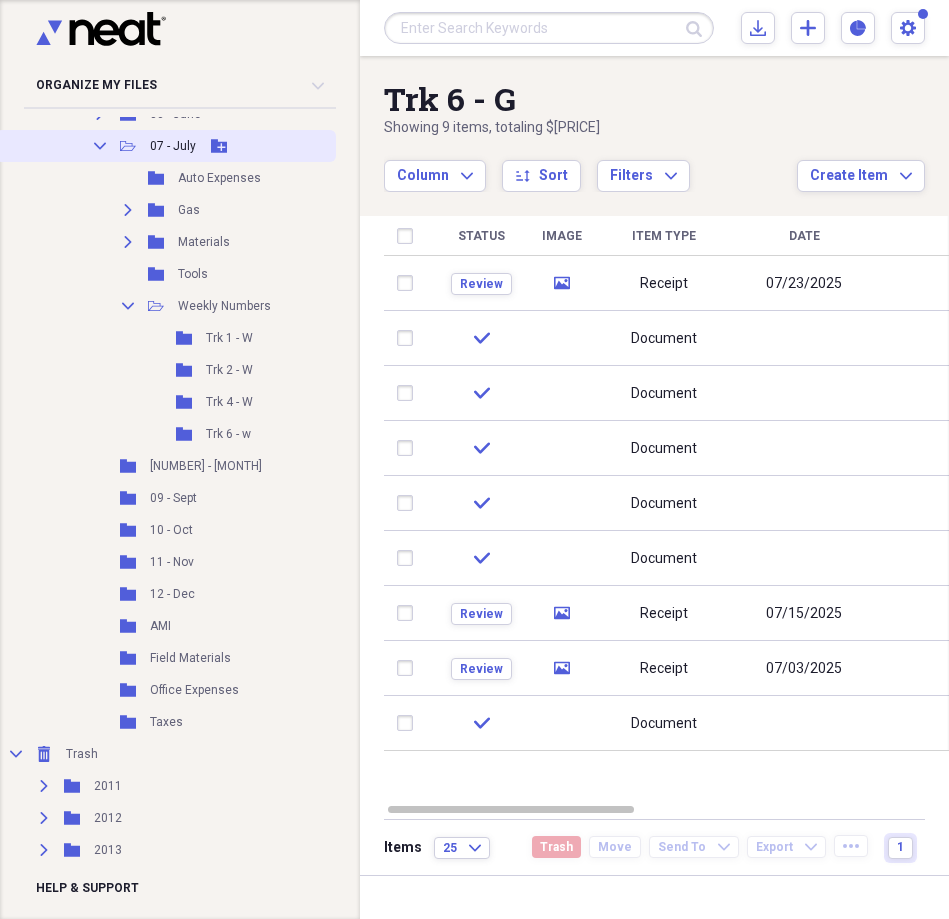 click on "Collapse" 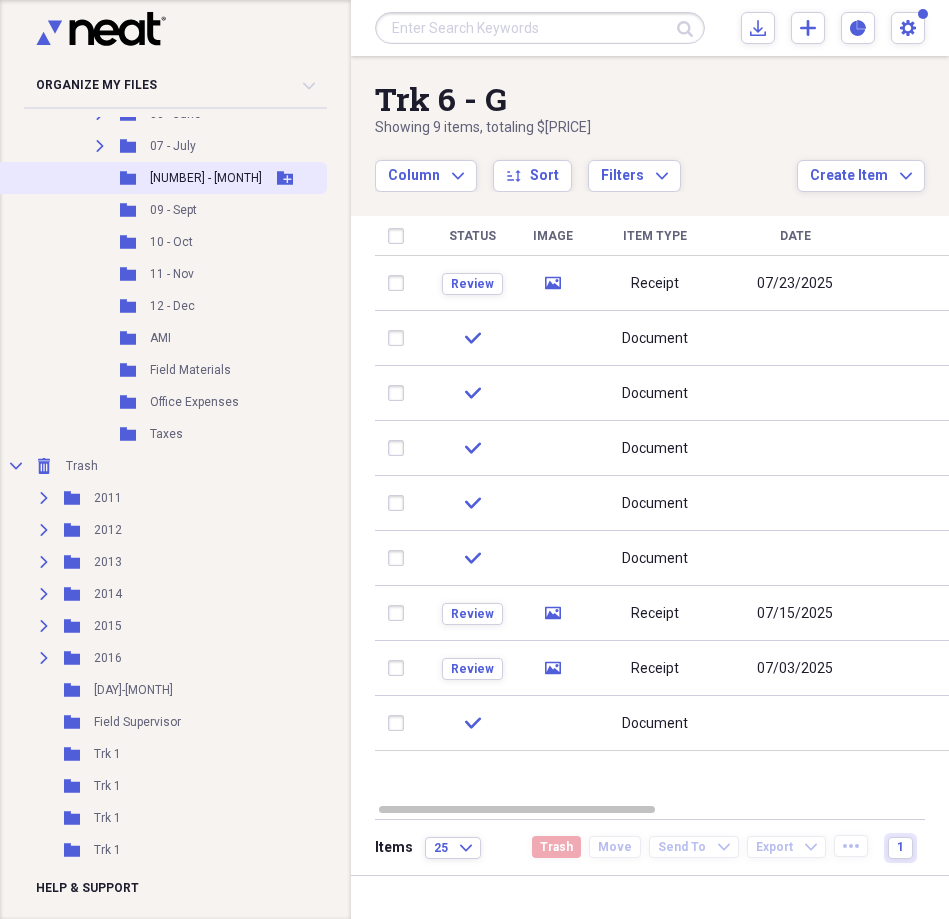 click on "[NUMBER] - [MONTH]" at bounding box center [206, 178] 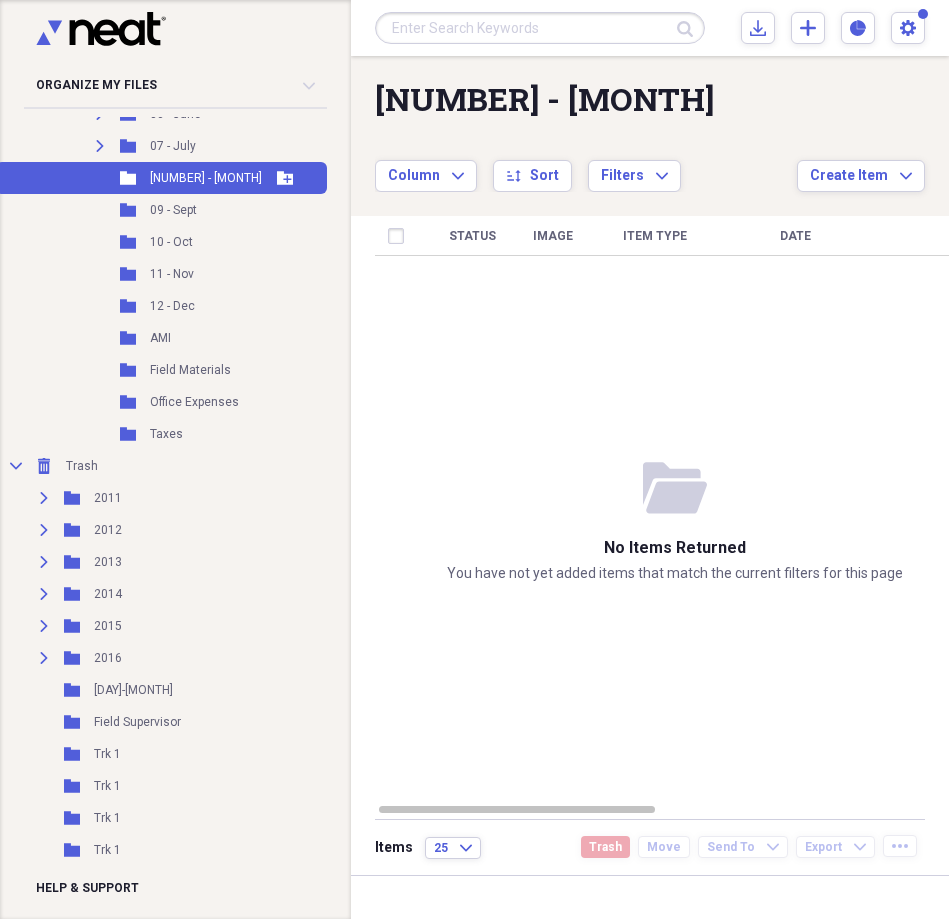 click on "Add Folder" 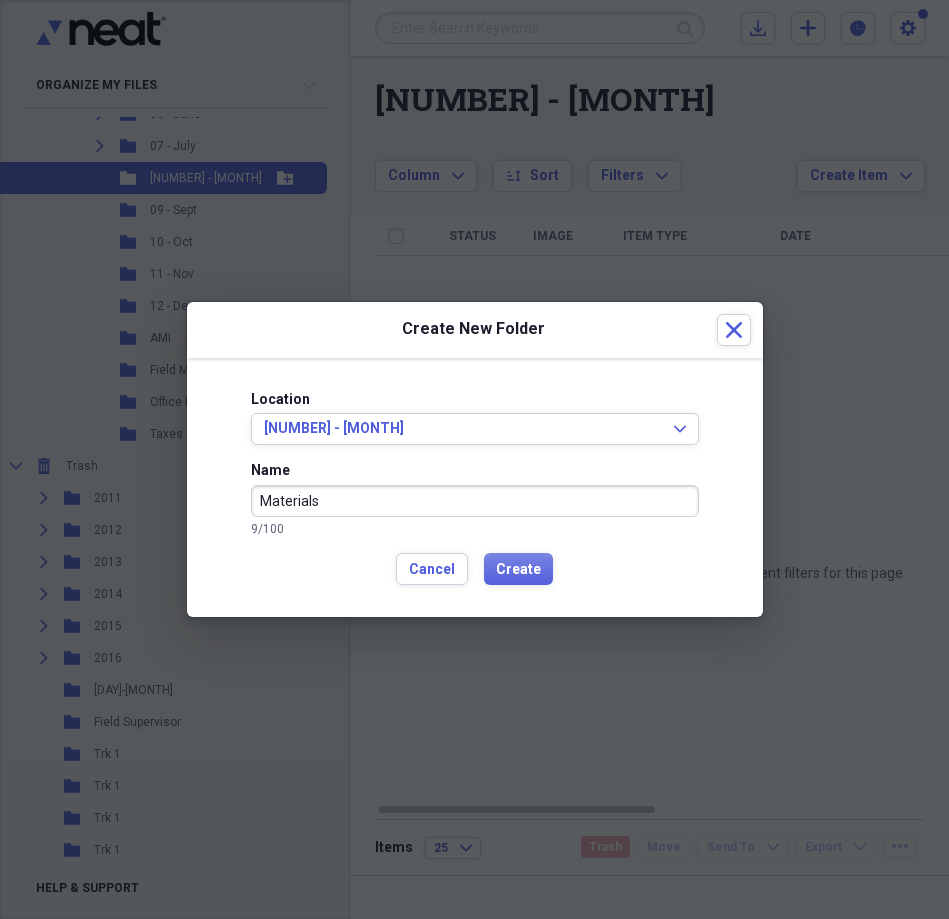 type on "Materials" 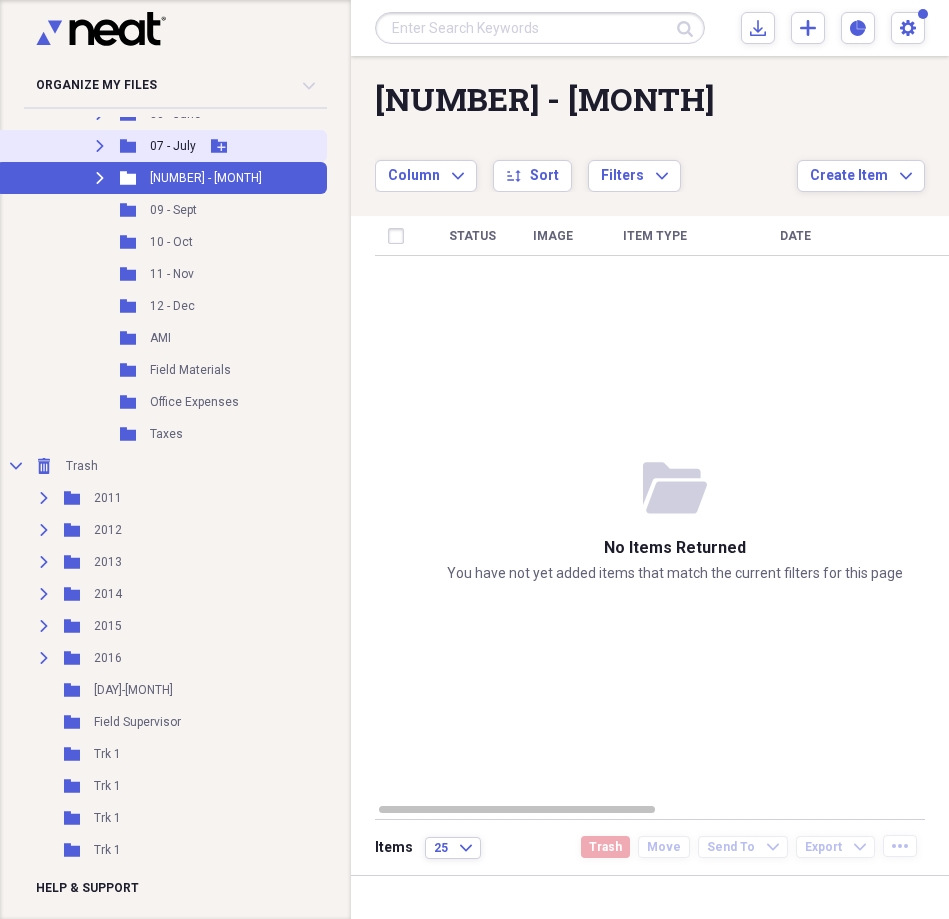 scroll, scrollTop: 796, scrollLeft: 0, axis: vertical 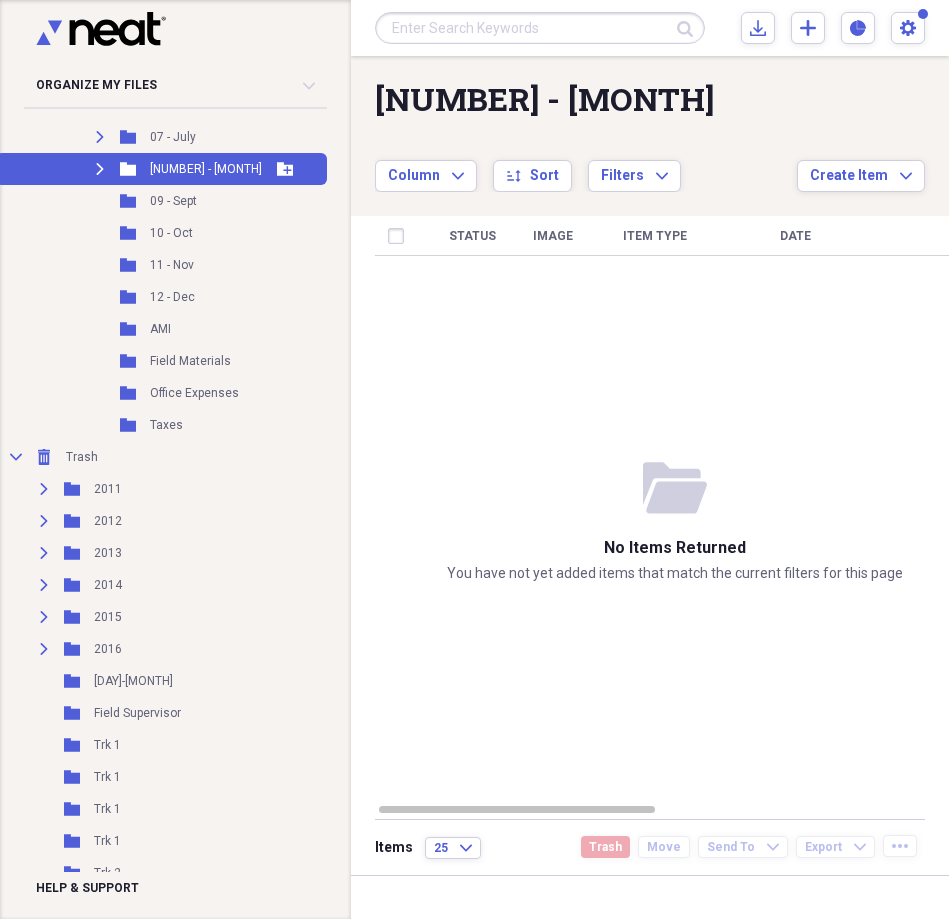 click 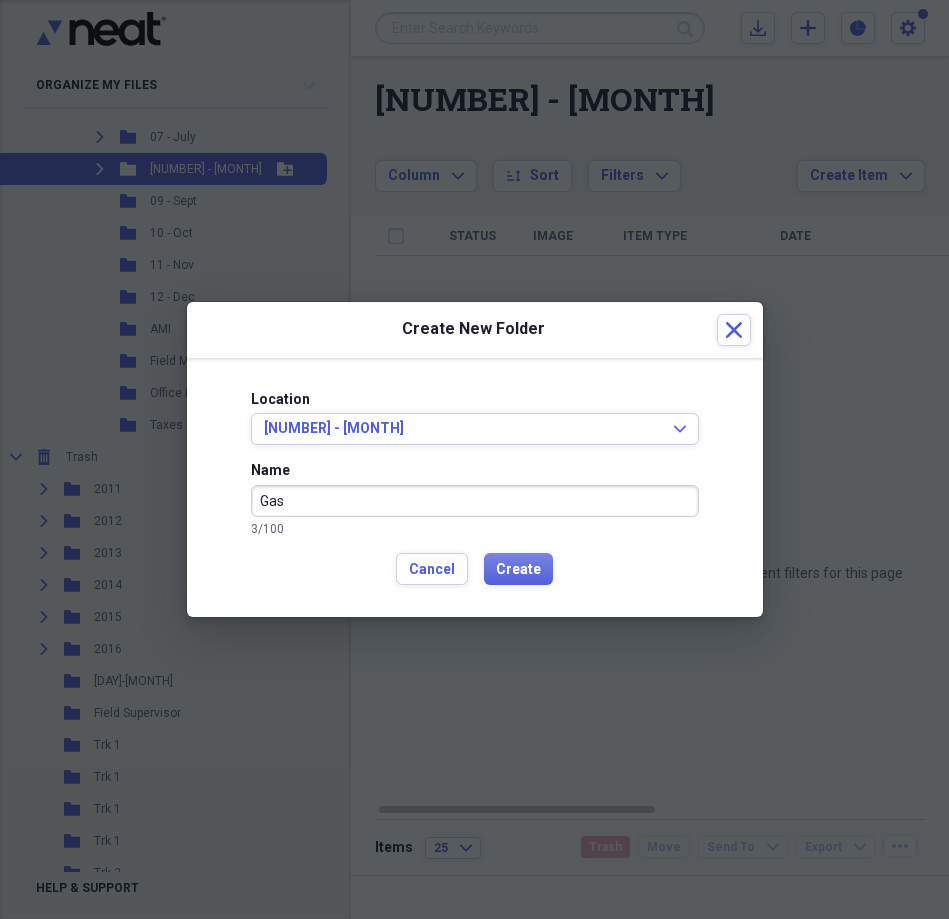type on "Gas" 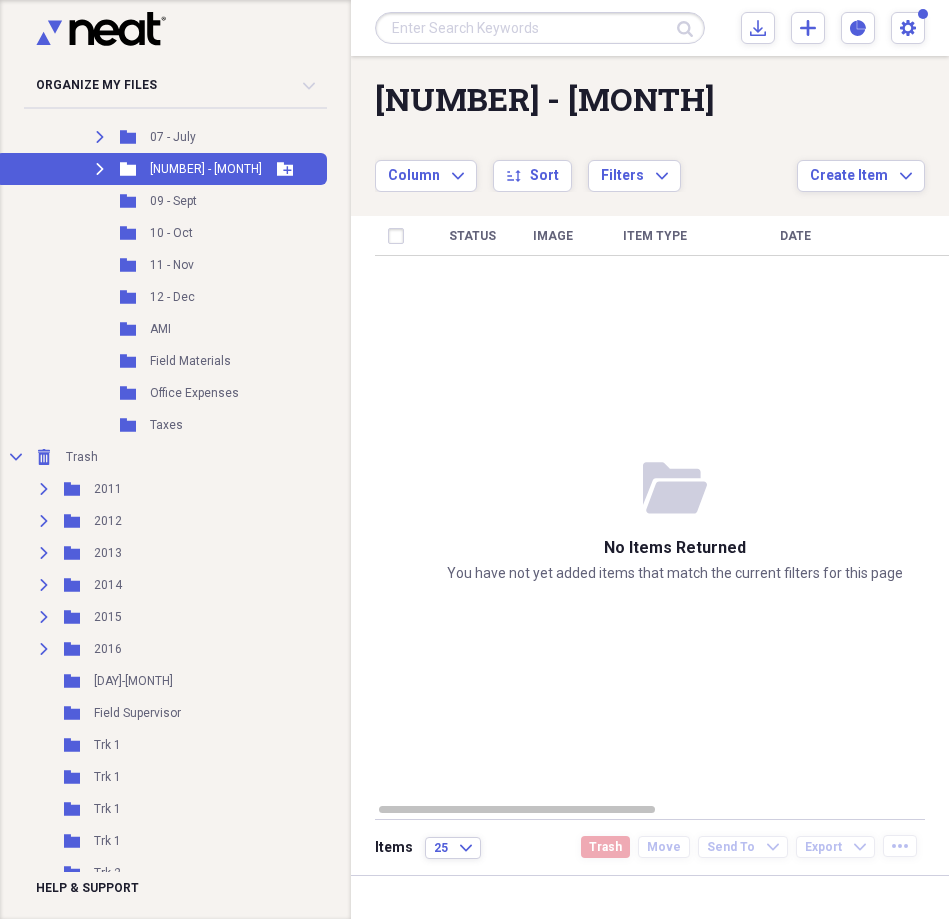 click 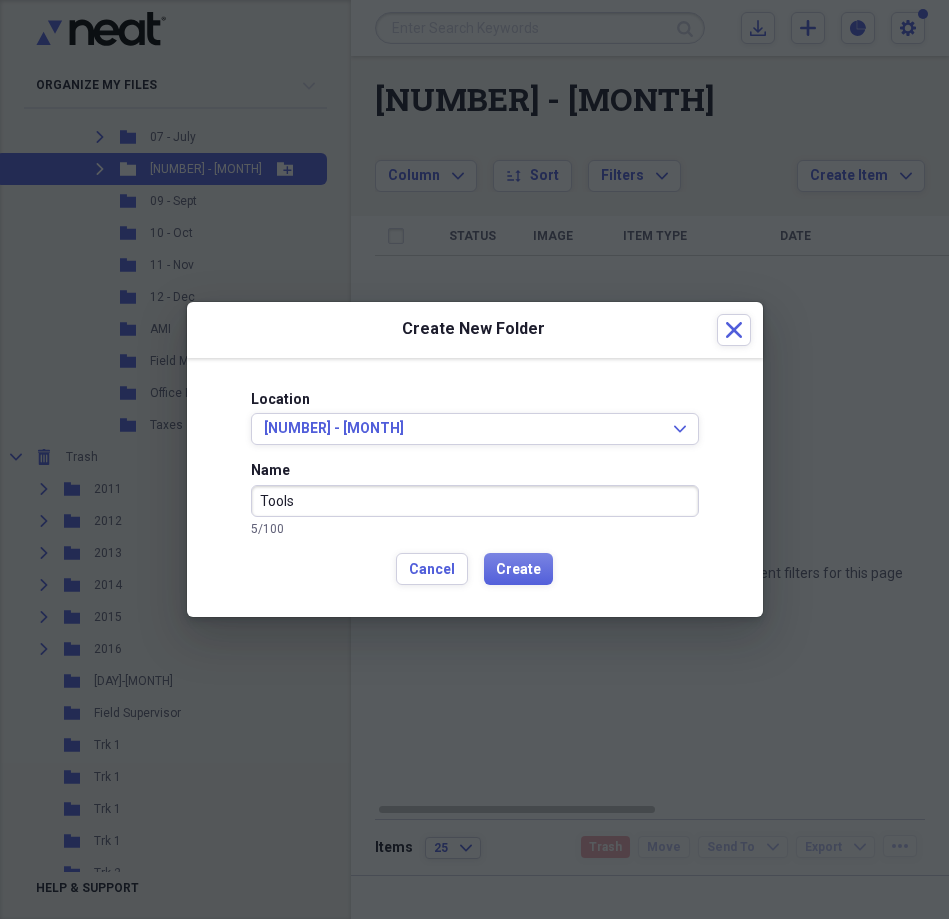 type on "Tools" 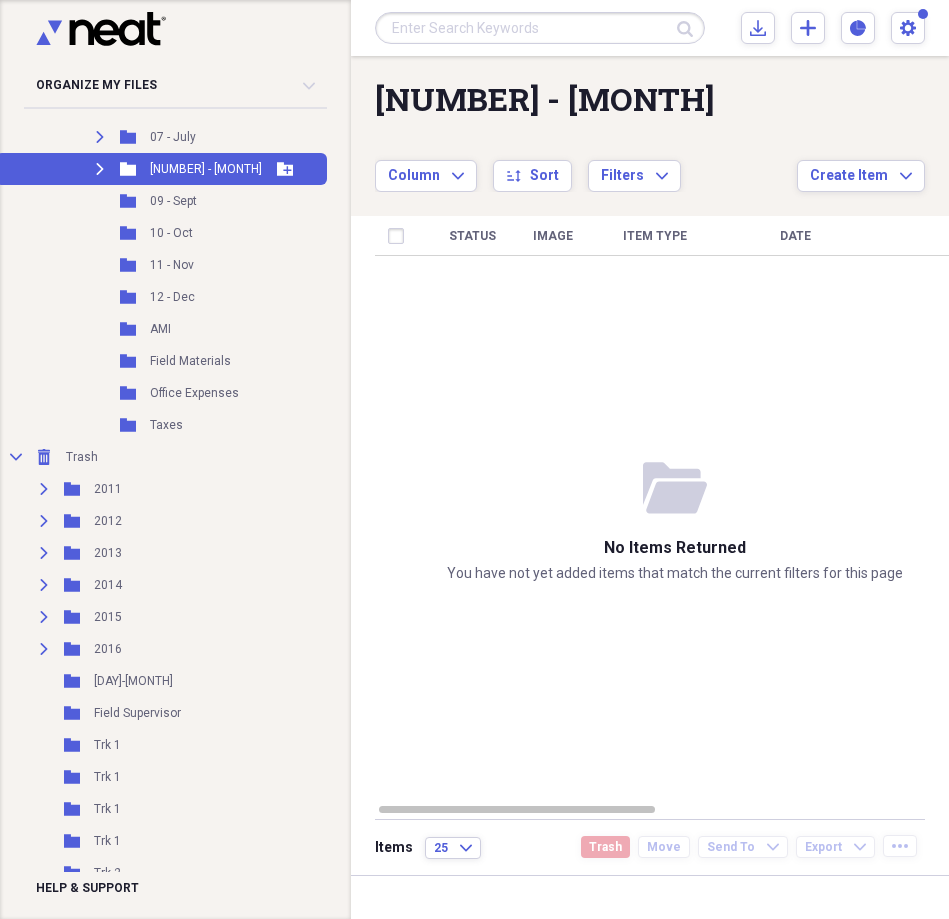 click 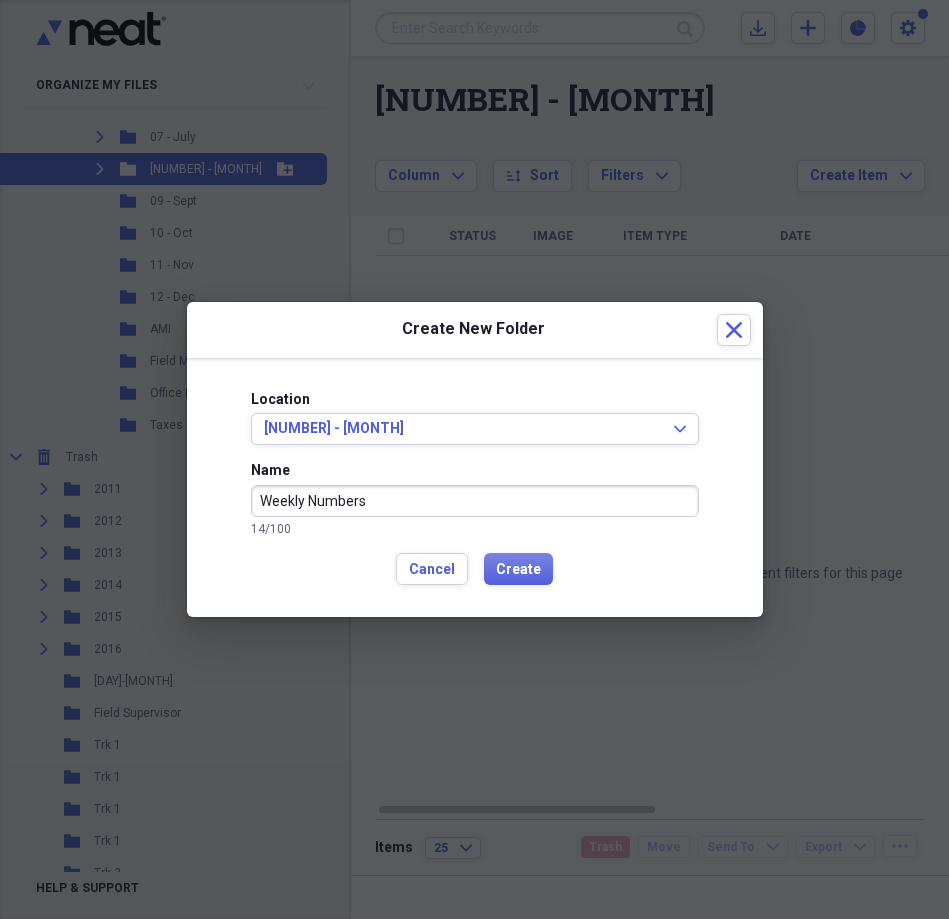 type on "Weekly Numbers" 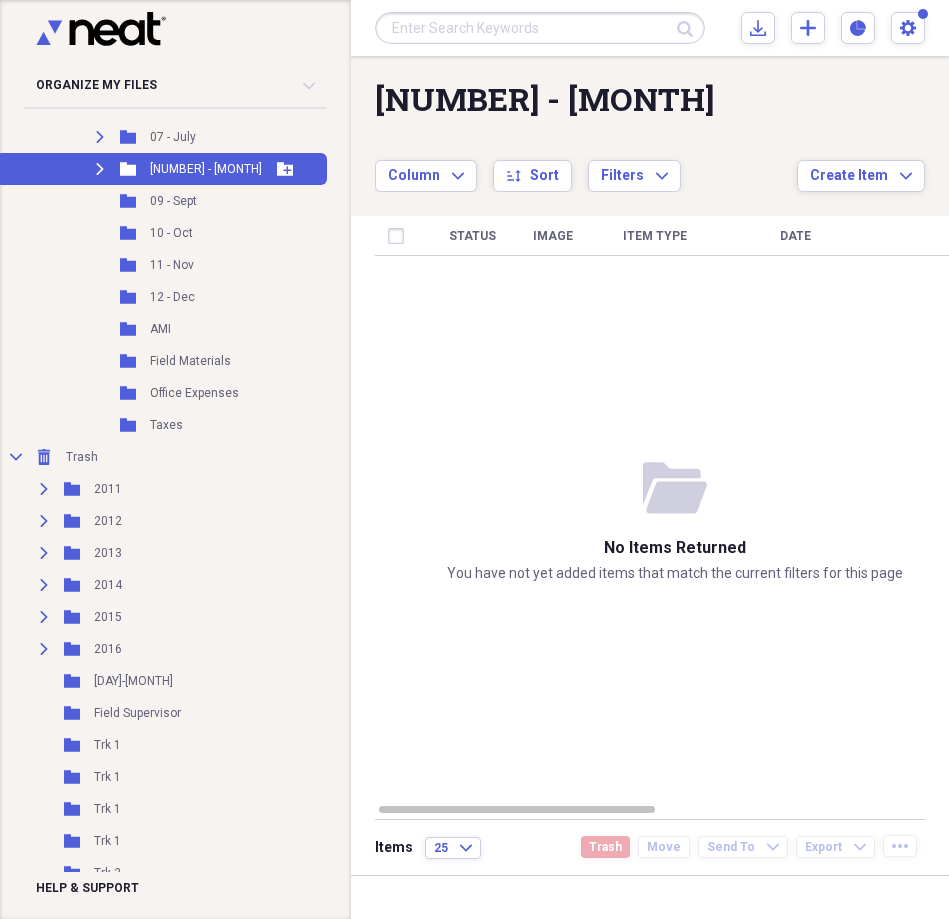 click 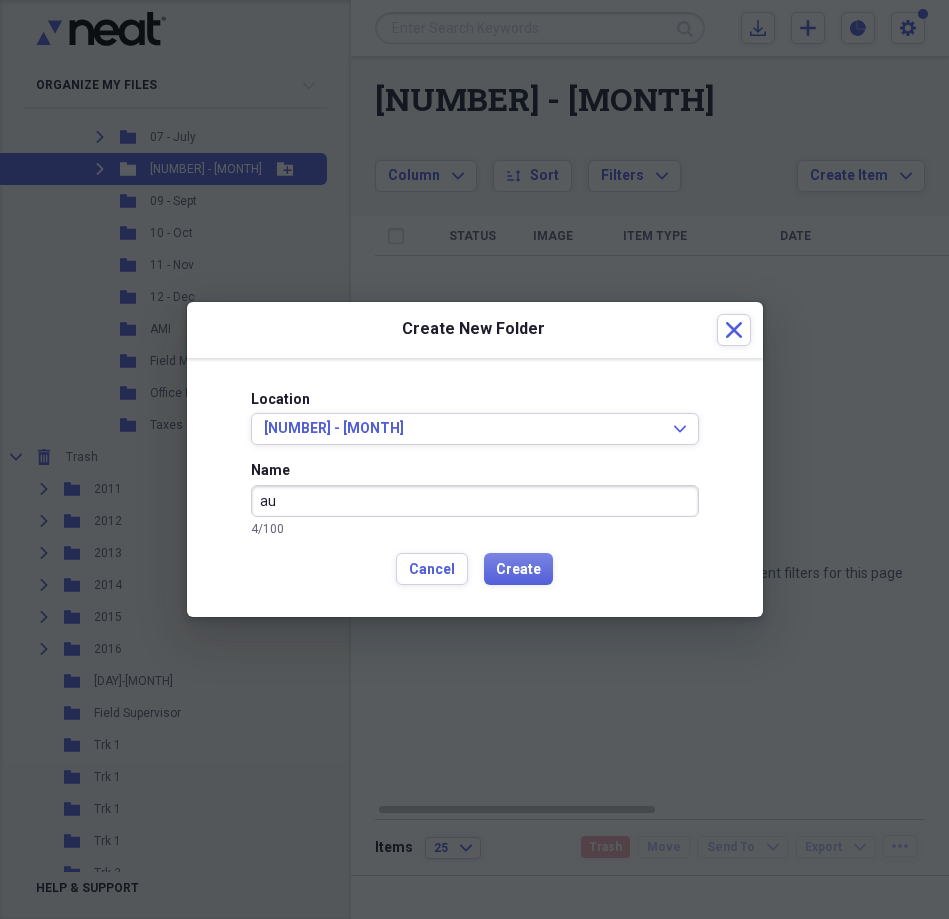 type on "a" 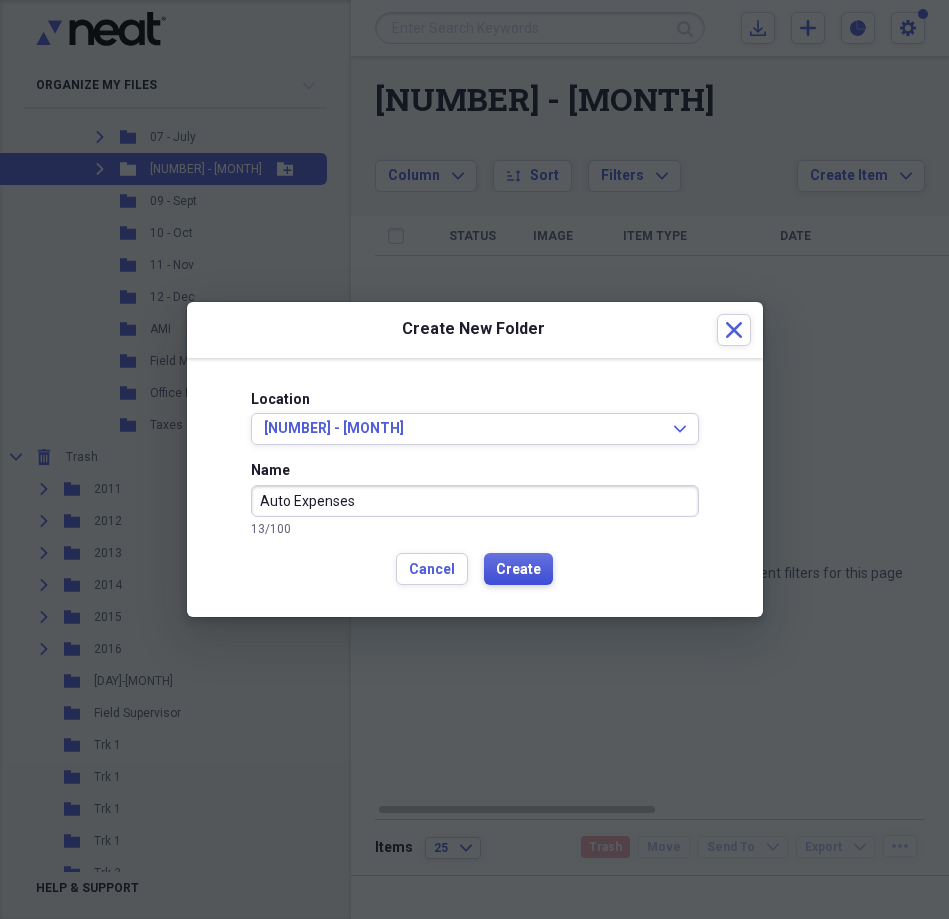 type on "Auto Expenses" 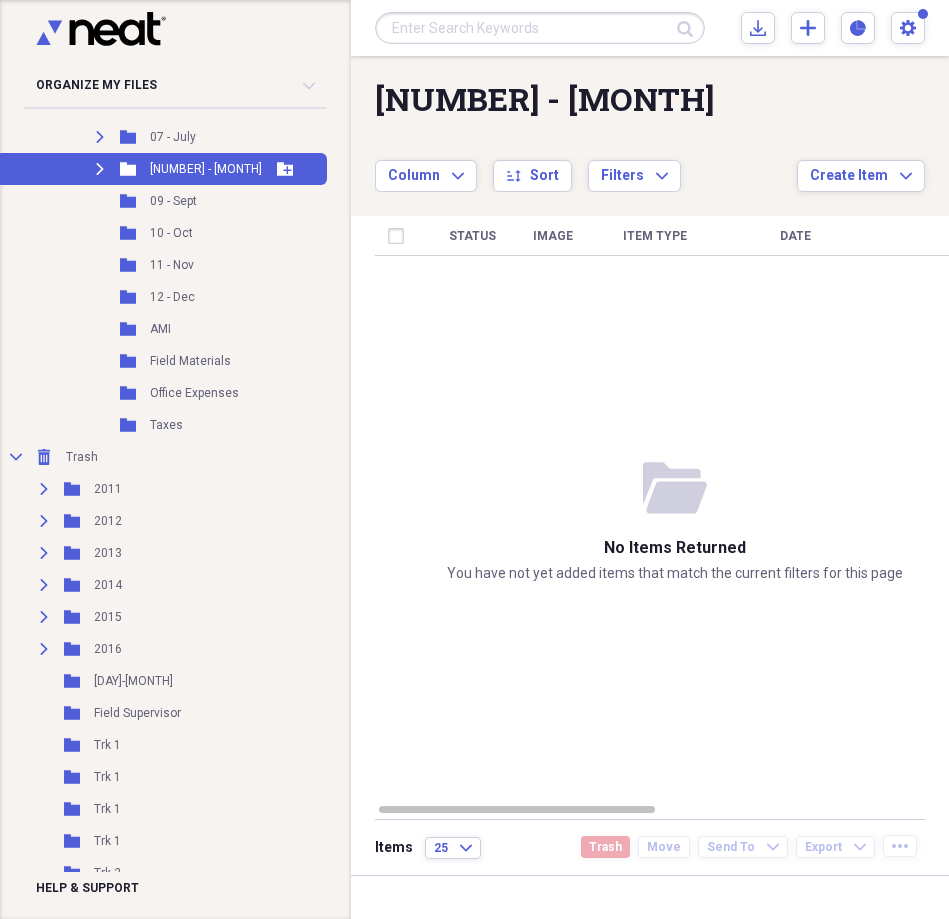 click on "Expand" at bounding box center (100, 169) 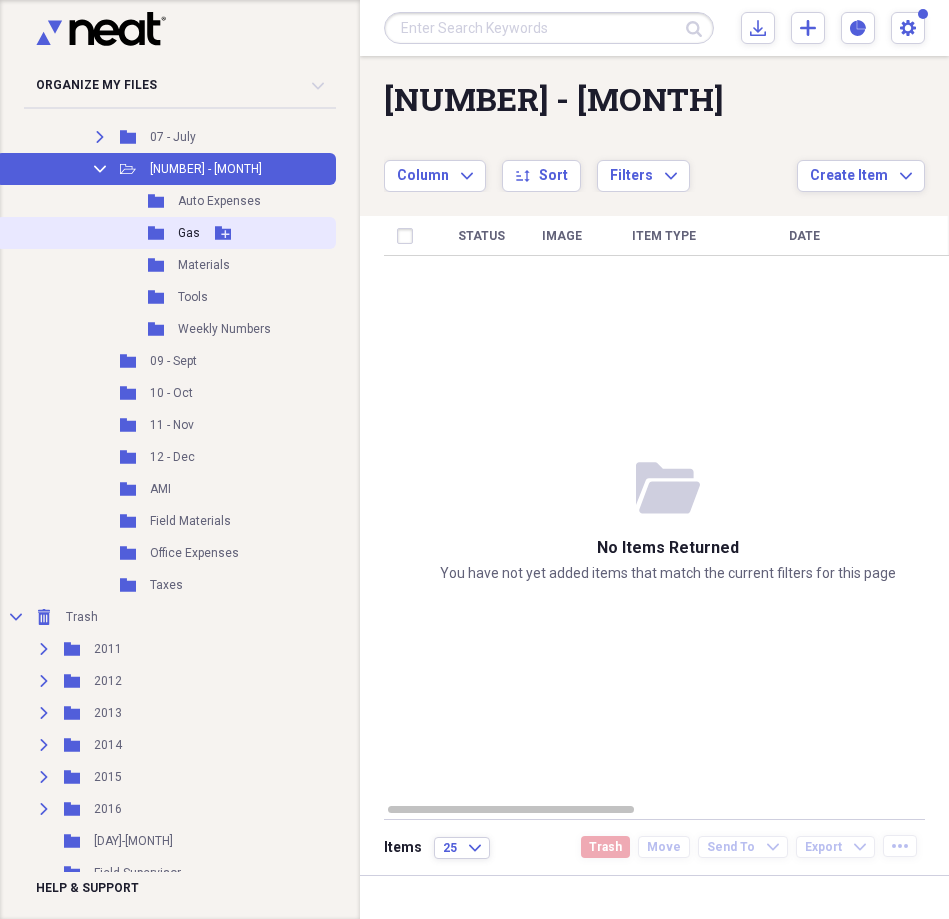 click on "Add Folder" 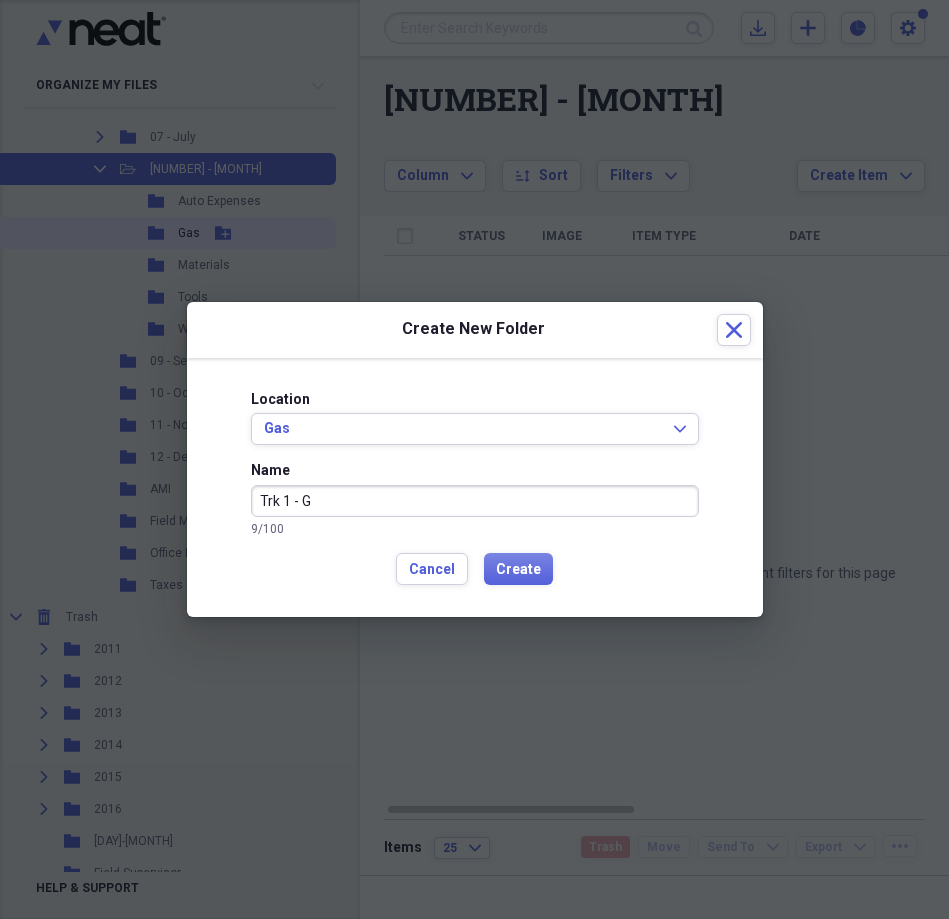 type on "Trk 1 - G" 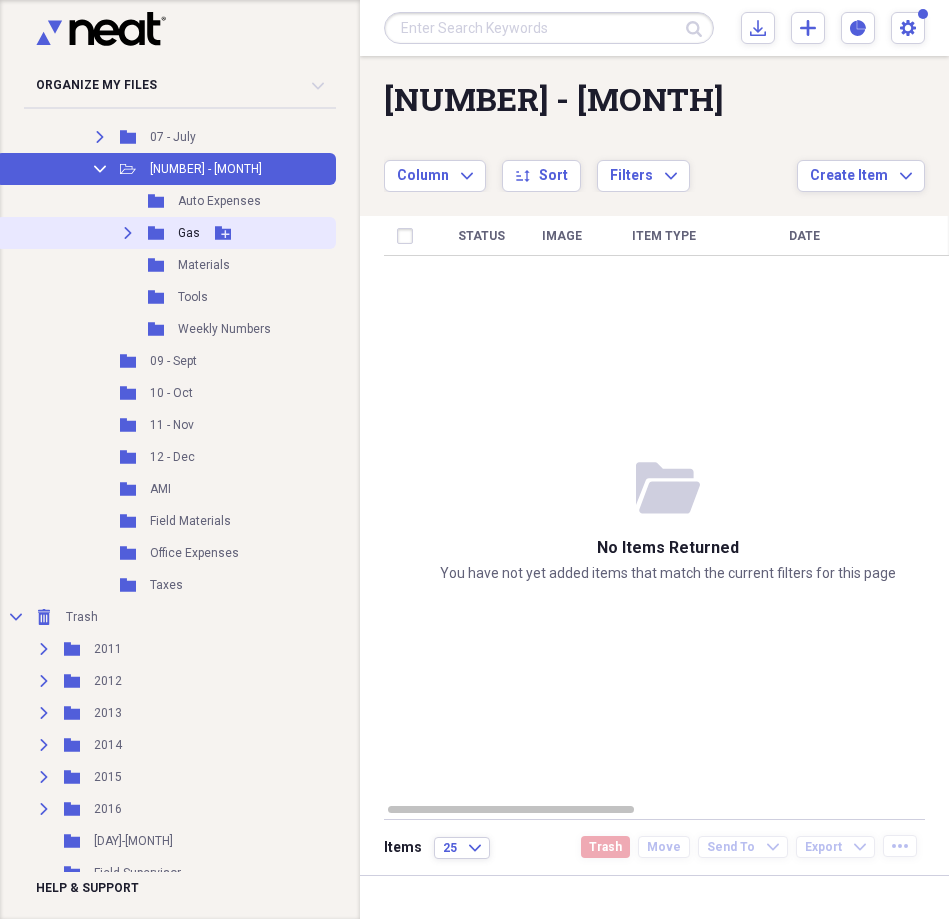 click 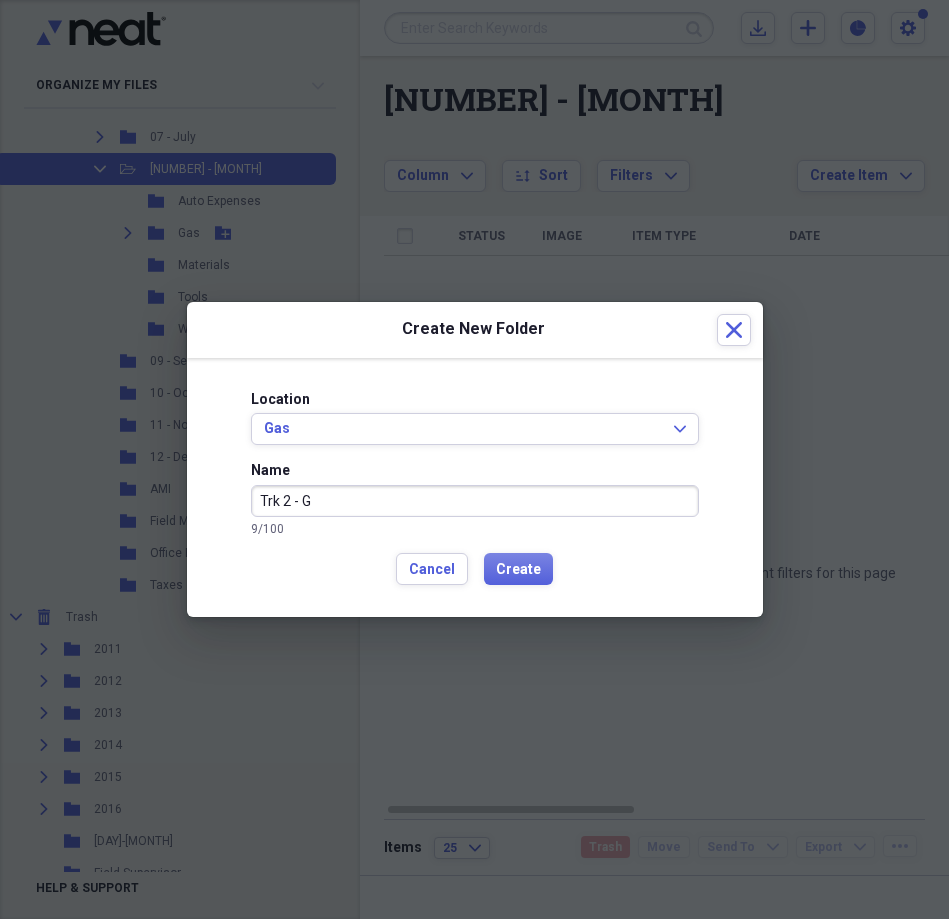 type on "Trk 2 - G" 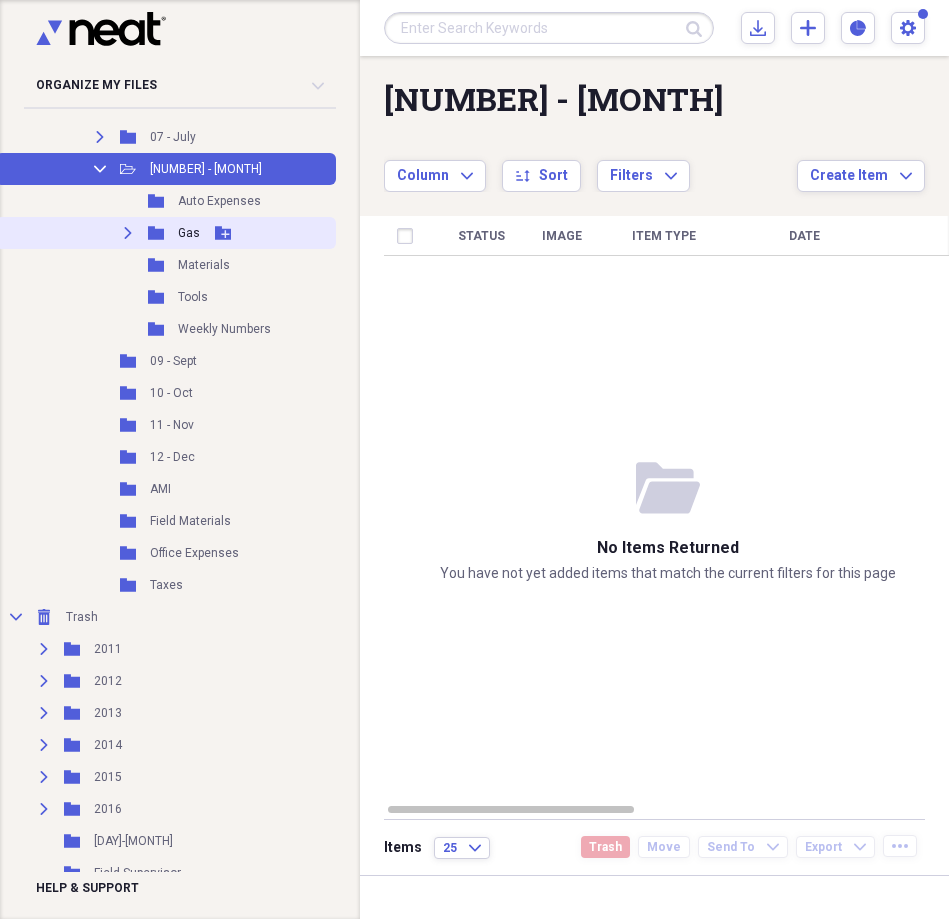 click 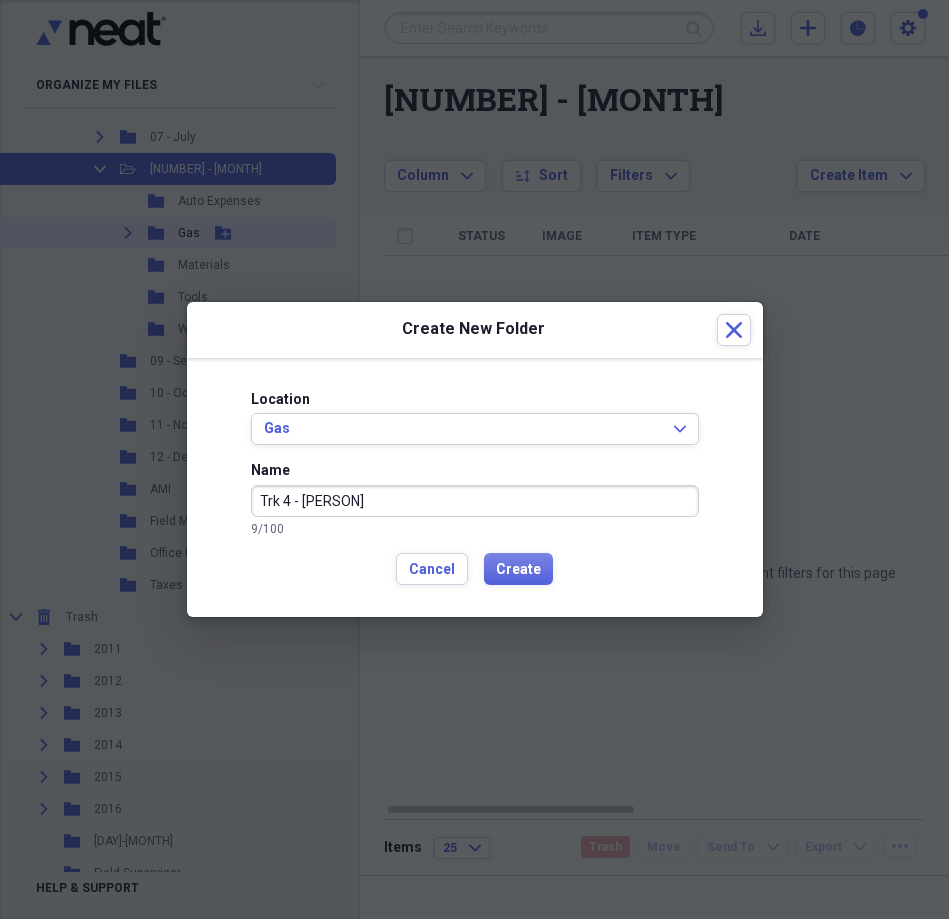 type on "Trk 4 - [PERSON]" 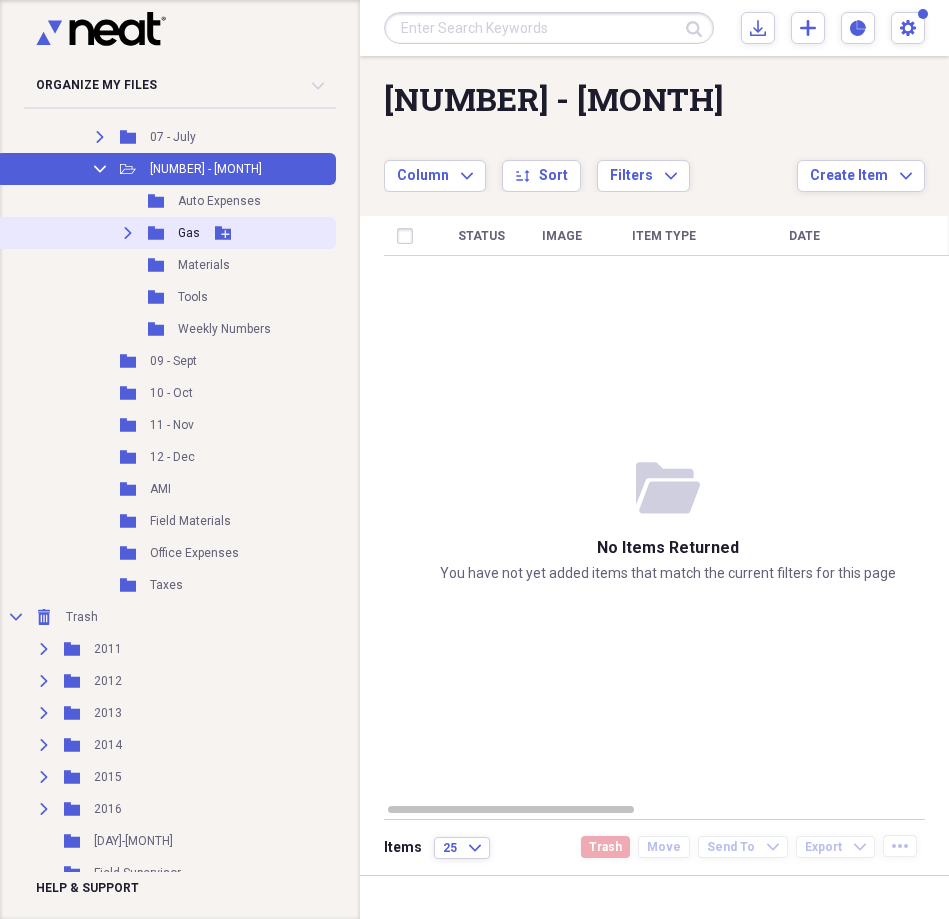 click 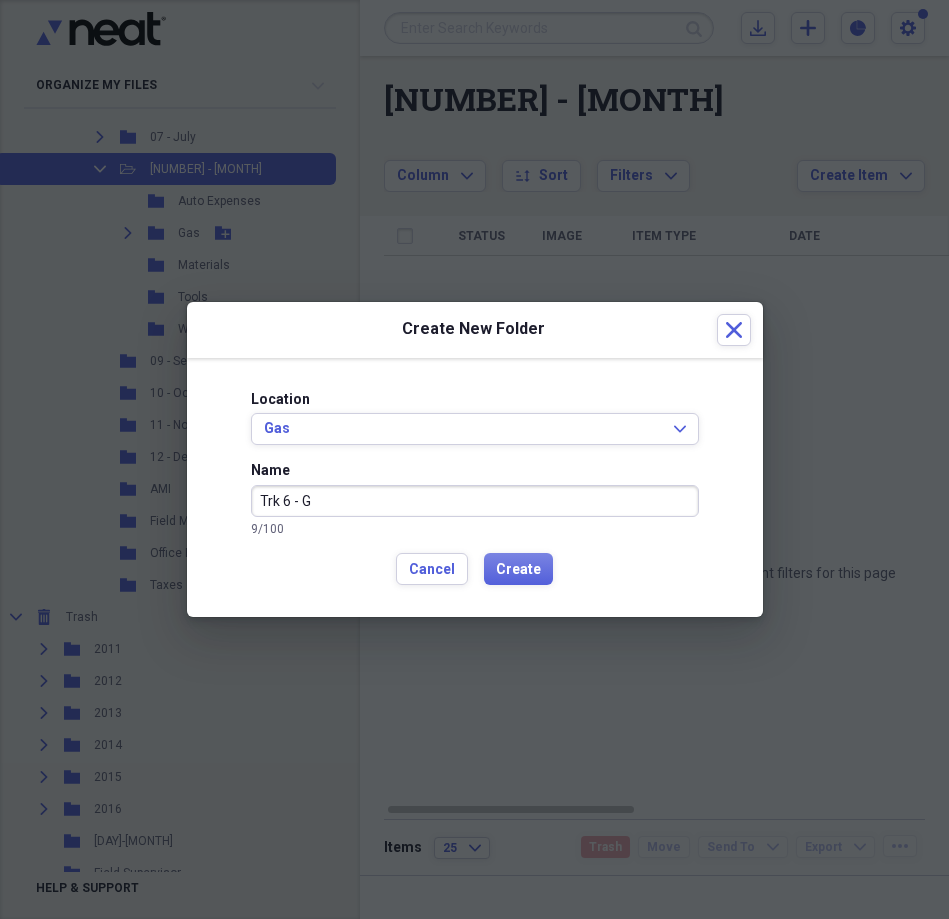 type on "Trk 6 - G" 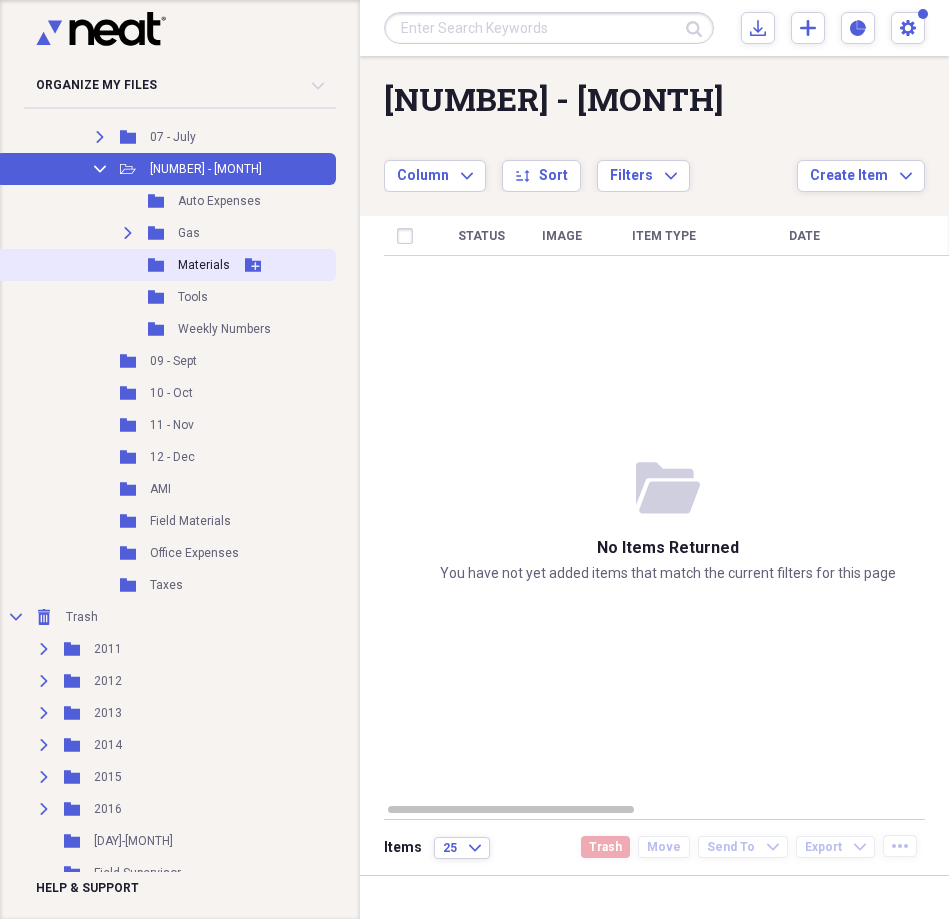 click 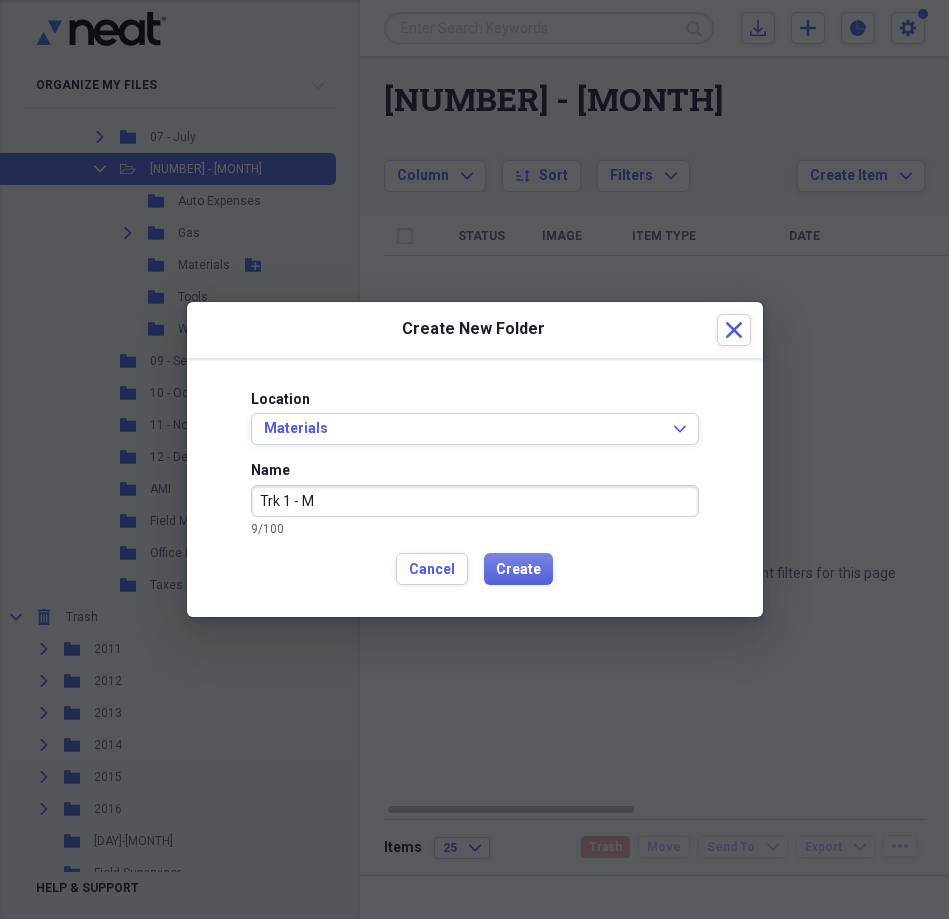type on "Trk 1 - M" 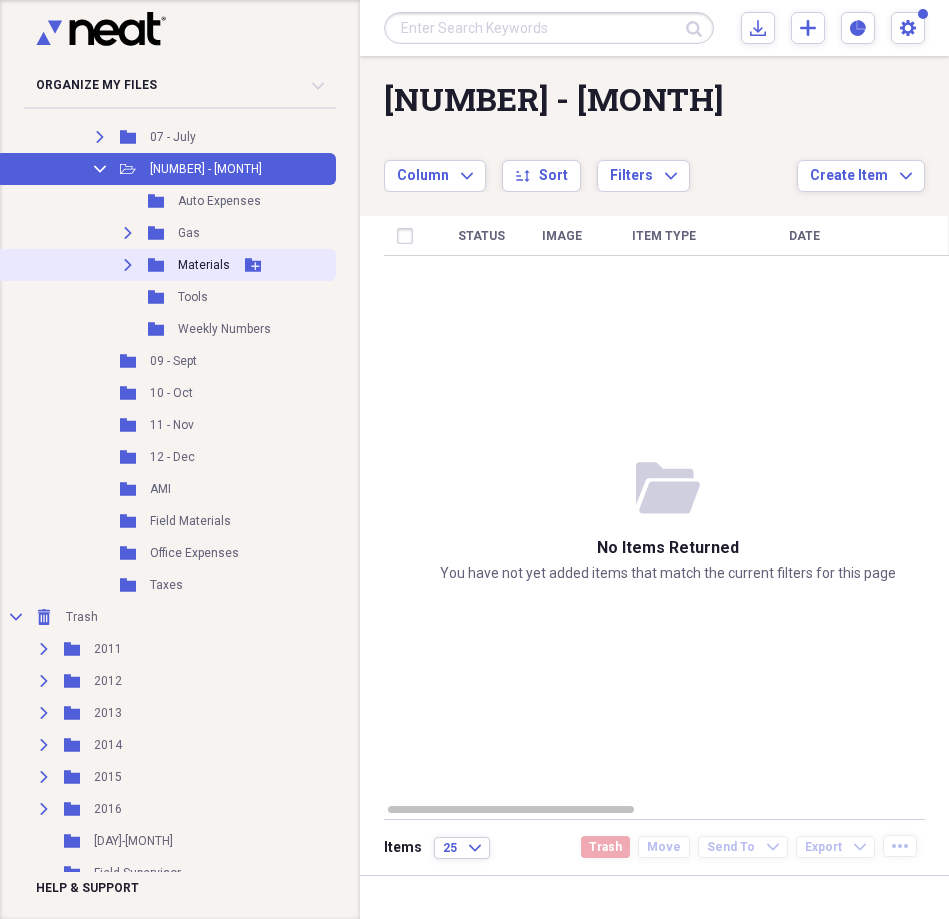 click 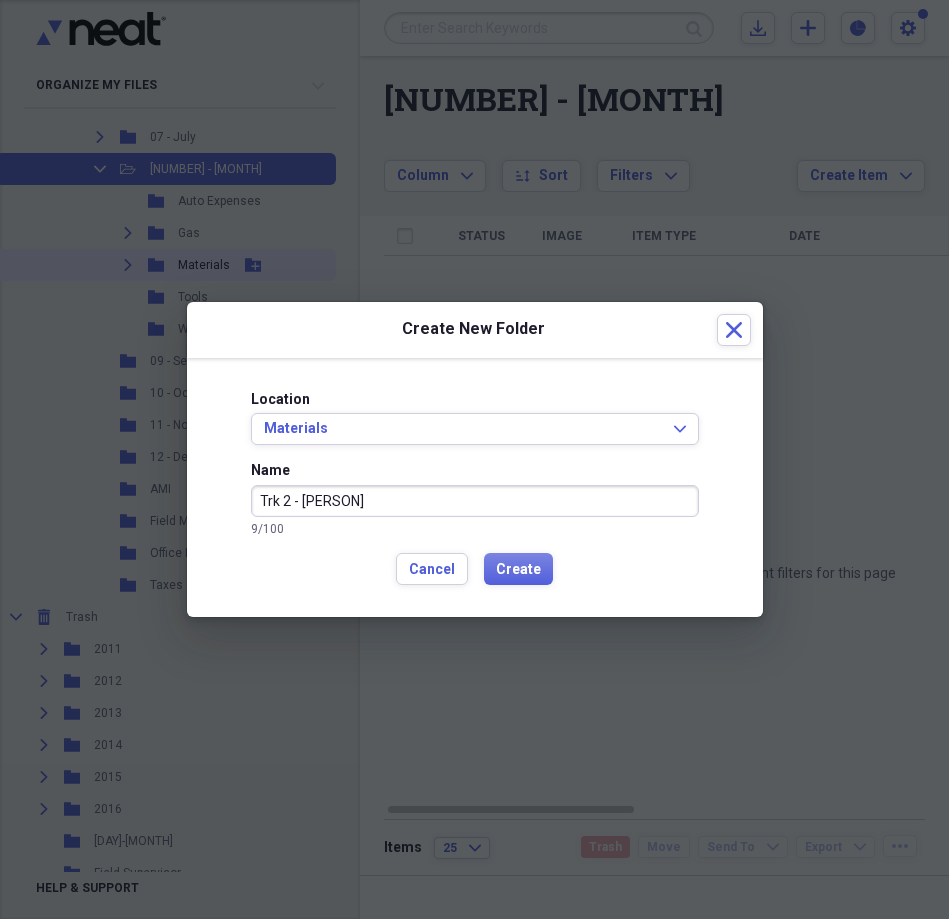type on "Trk 2 - [PERSON]" 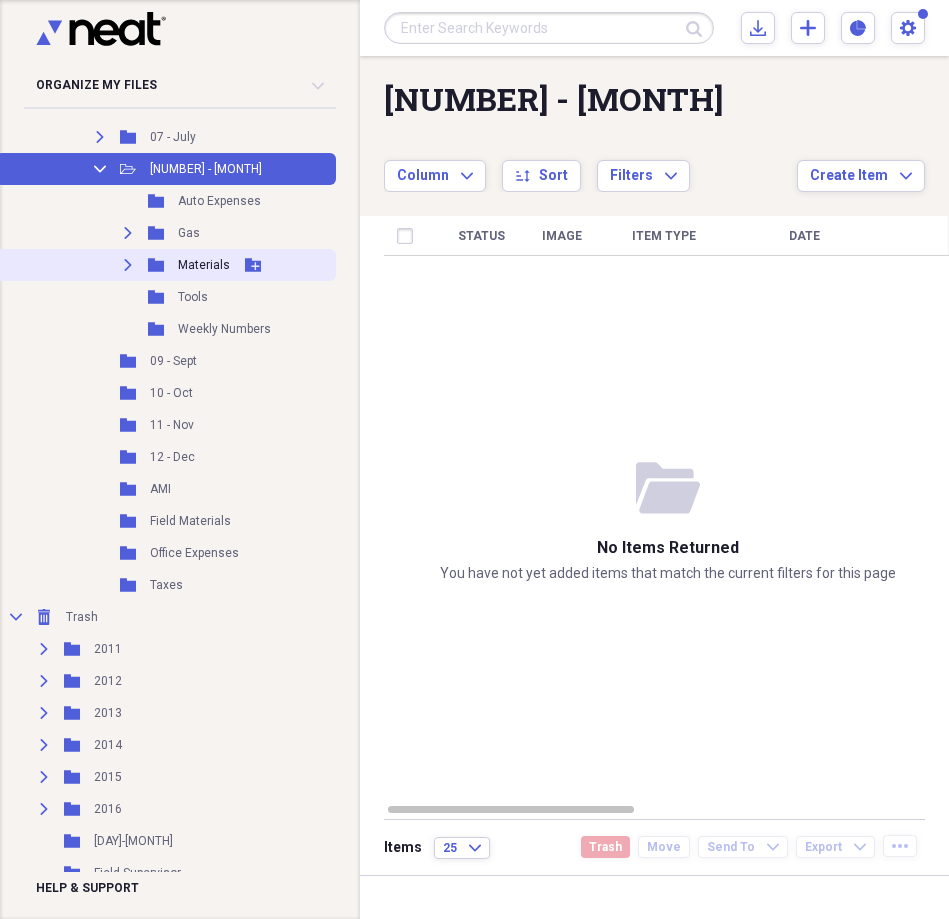 click on "Add Folder" 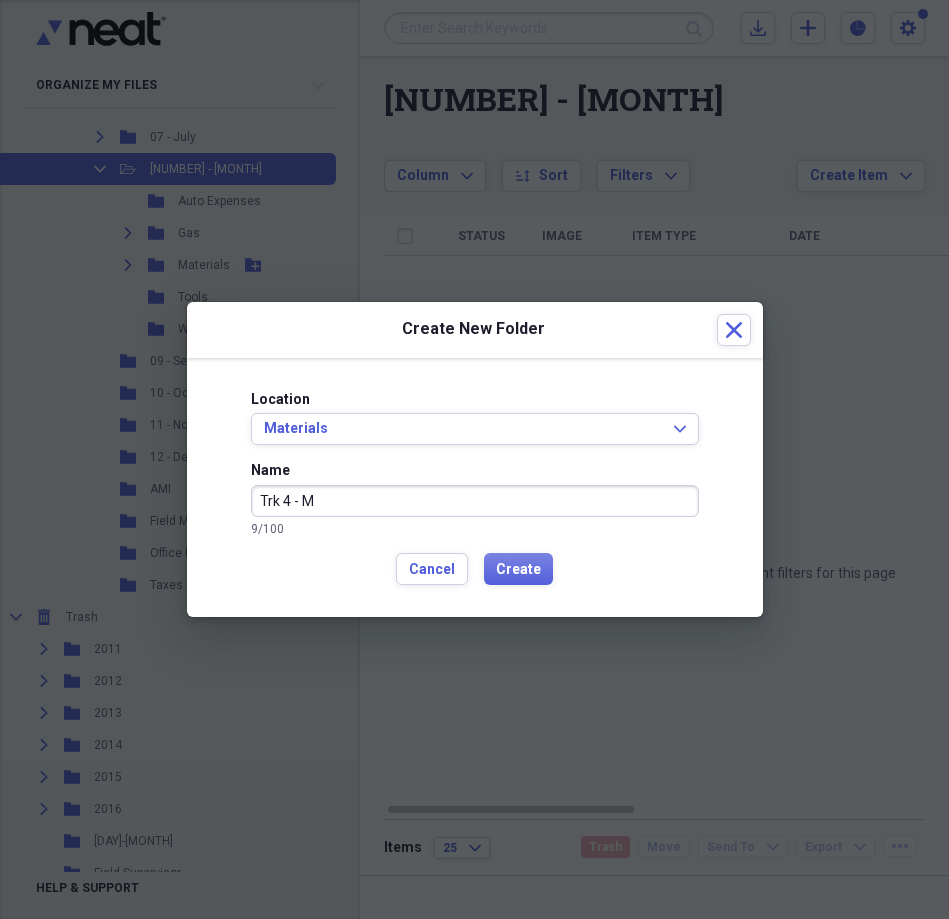 type on "Trk 4 - M" 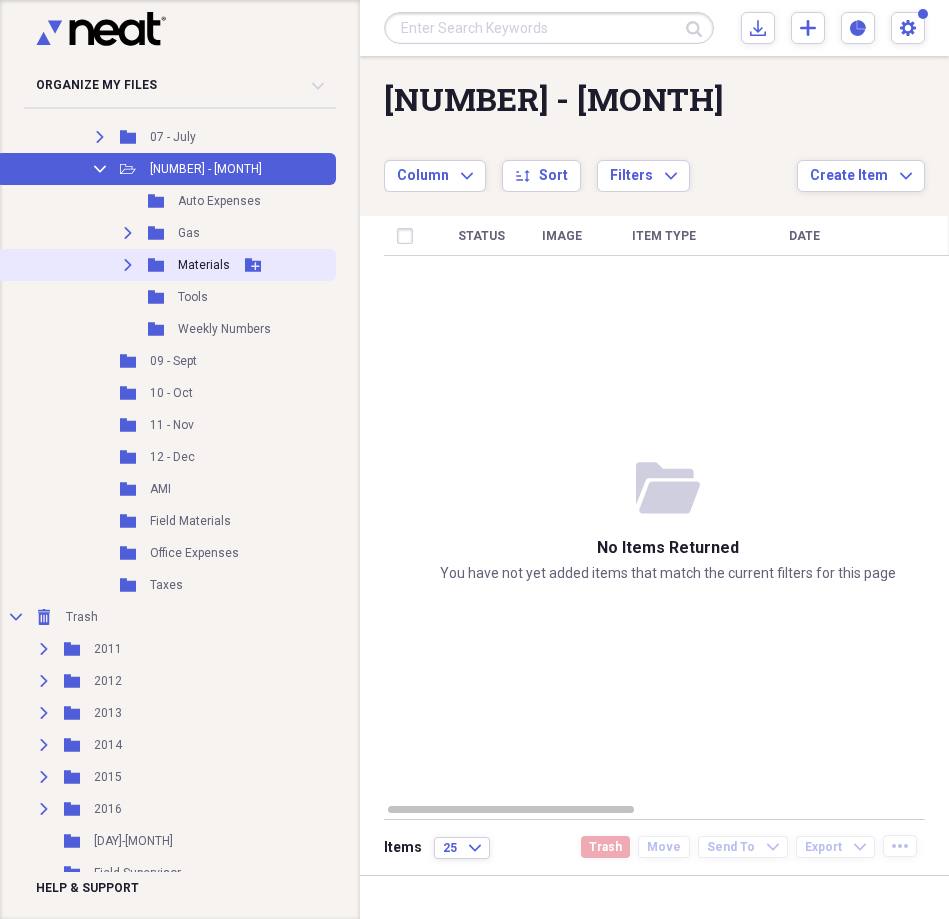 click on "Add Folder" 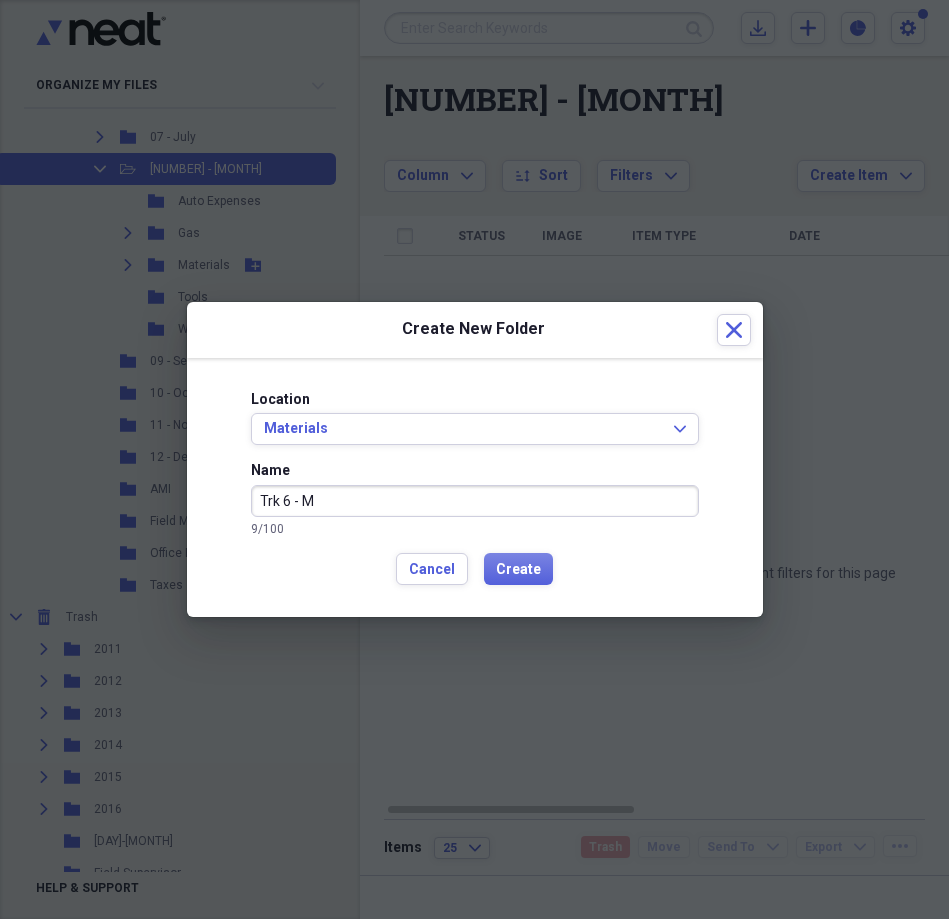 type on "Trk 6 - M" 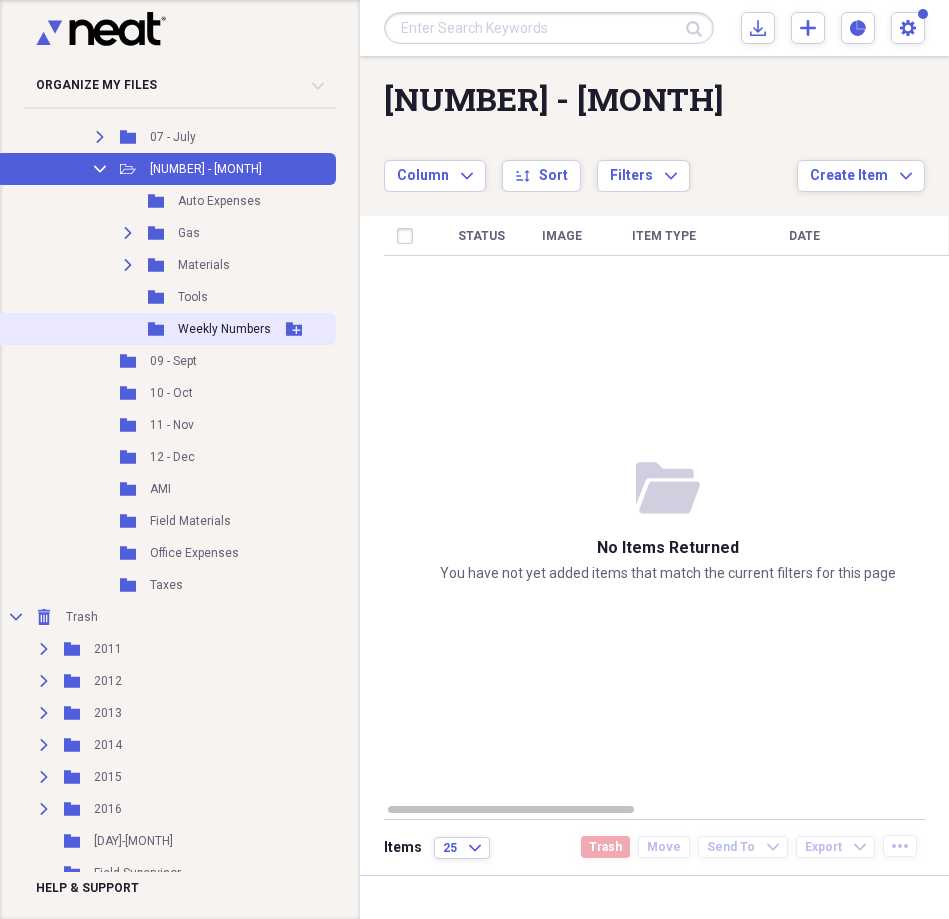 drag, startPoint x: 232, startPoint y: 332, endPoint x: 242, endPoint y: 331, distance: 10.049875 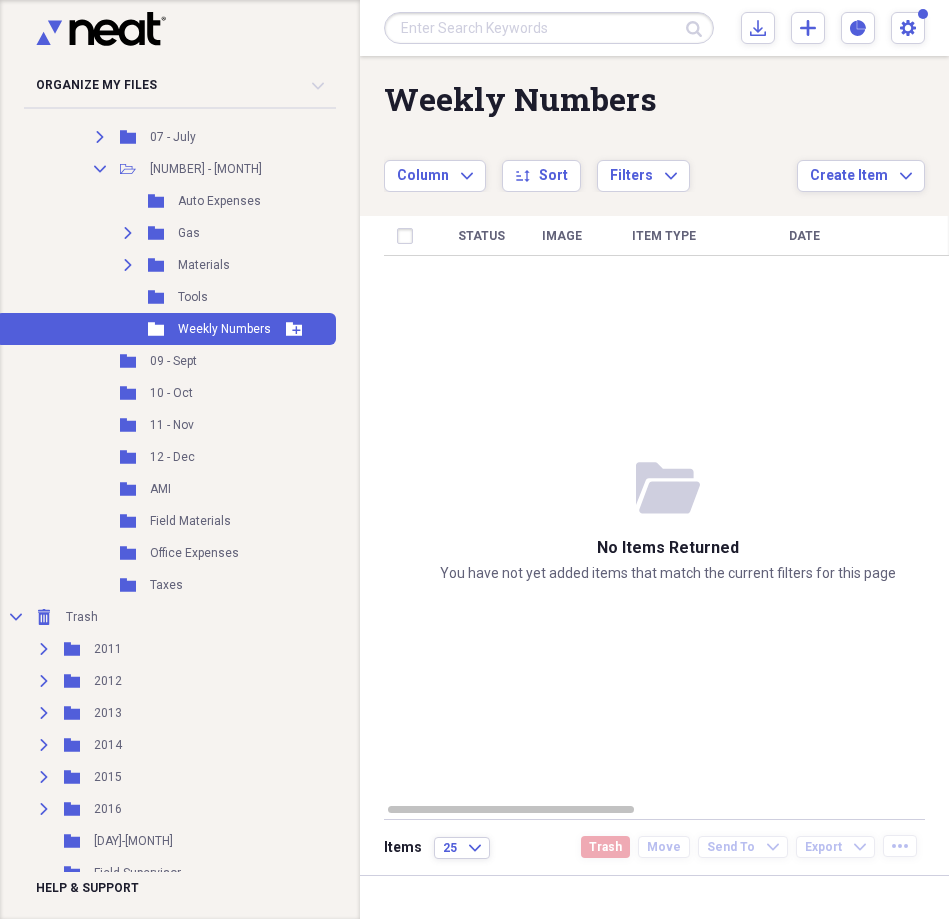 click 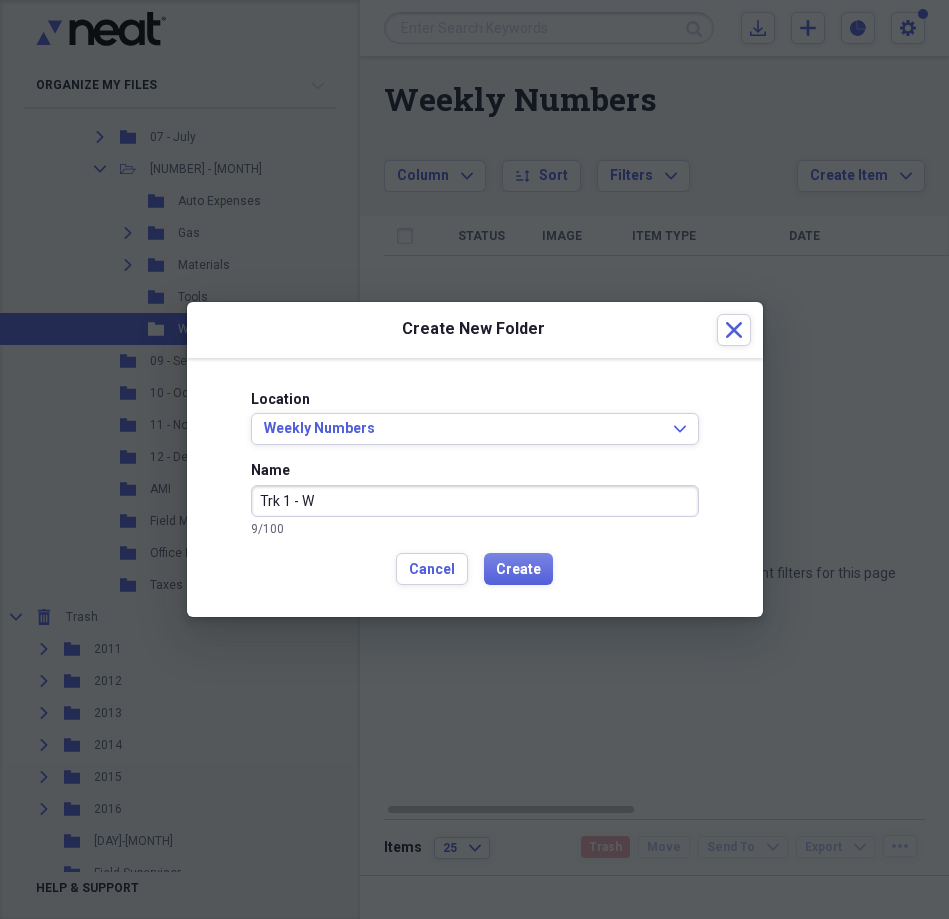 type on "Trk 1 - W" 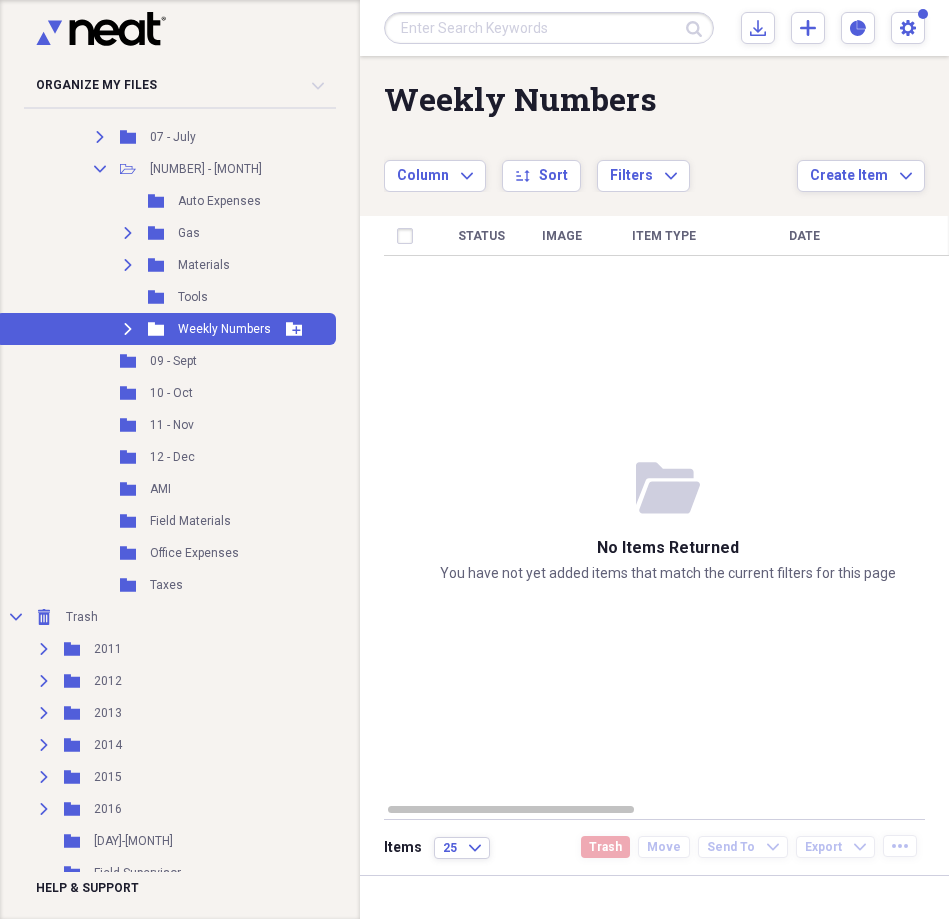 click on "Add Folder" 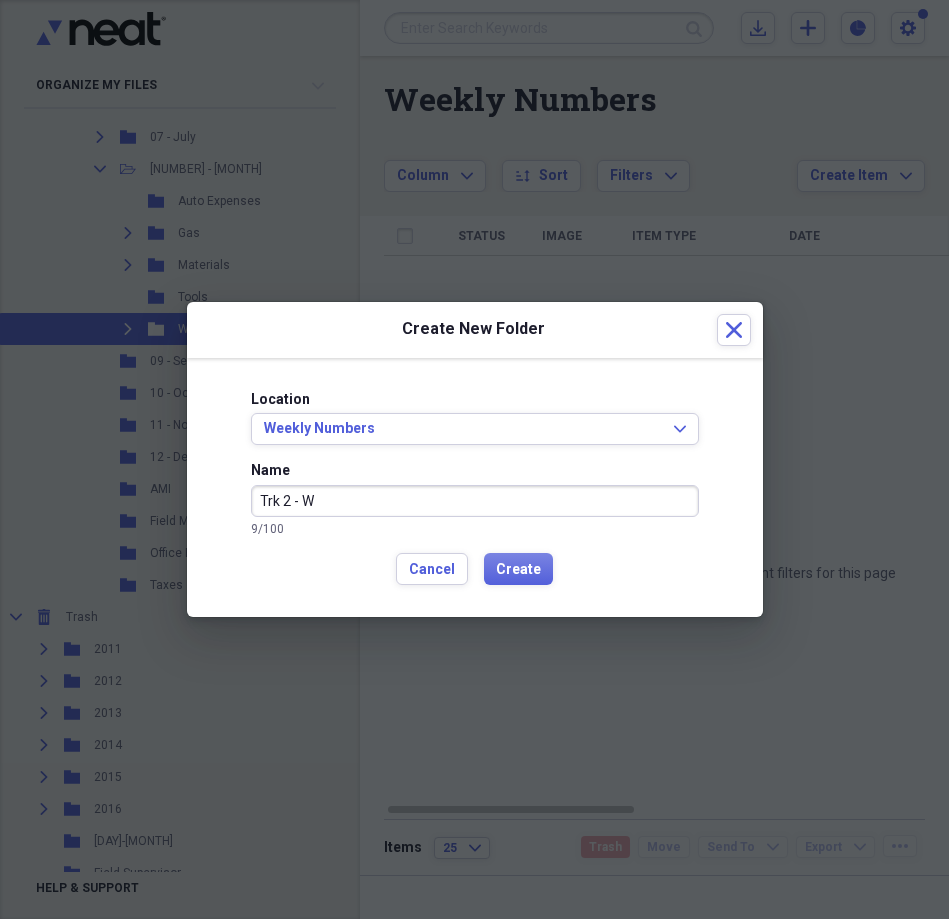 type on "Trk 2 - W" 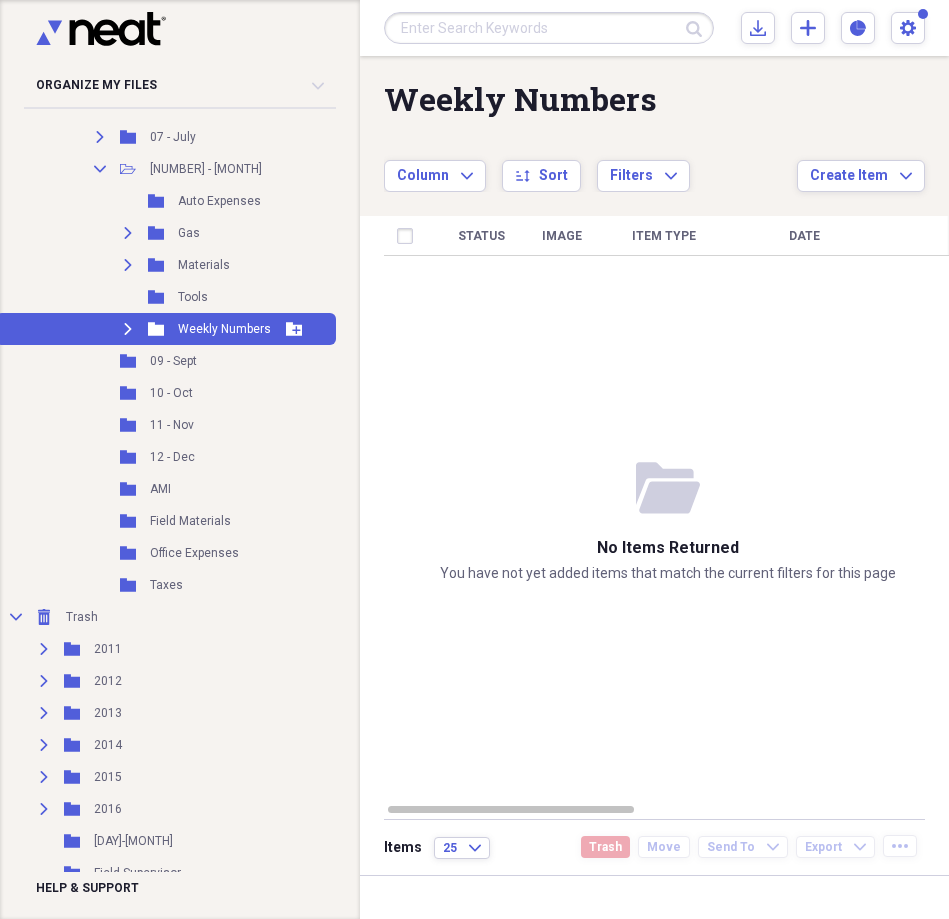 click on "Add Folder" 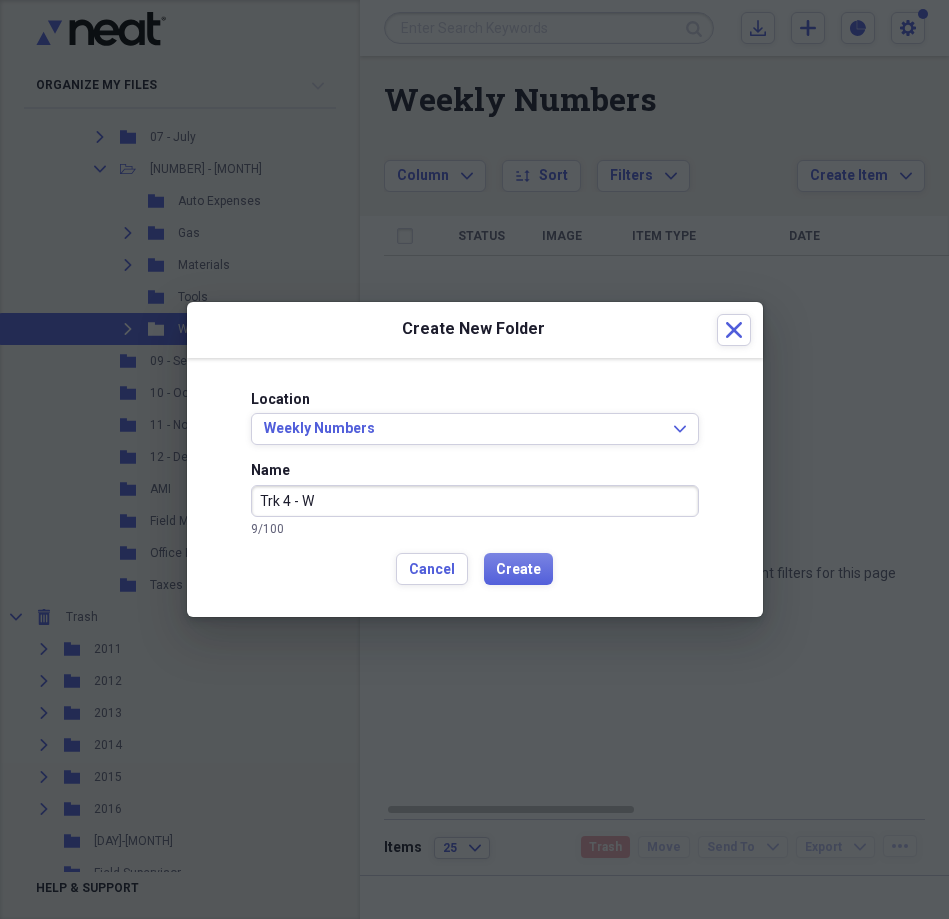 type on "Trk 4 - W" 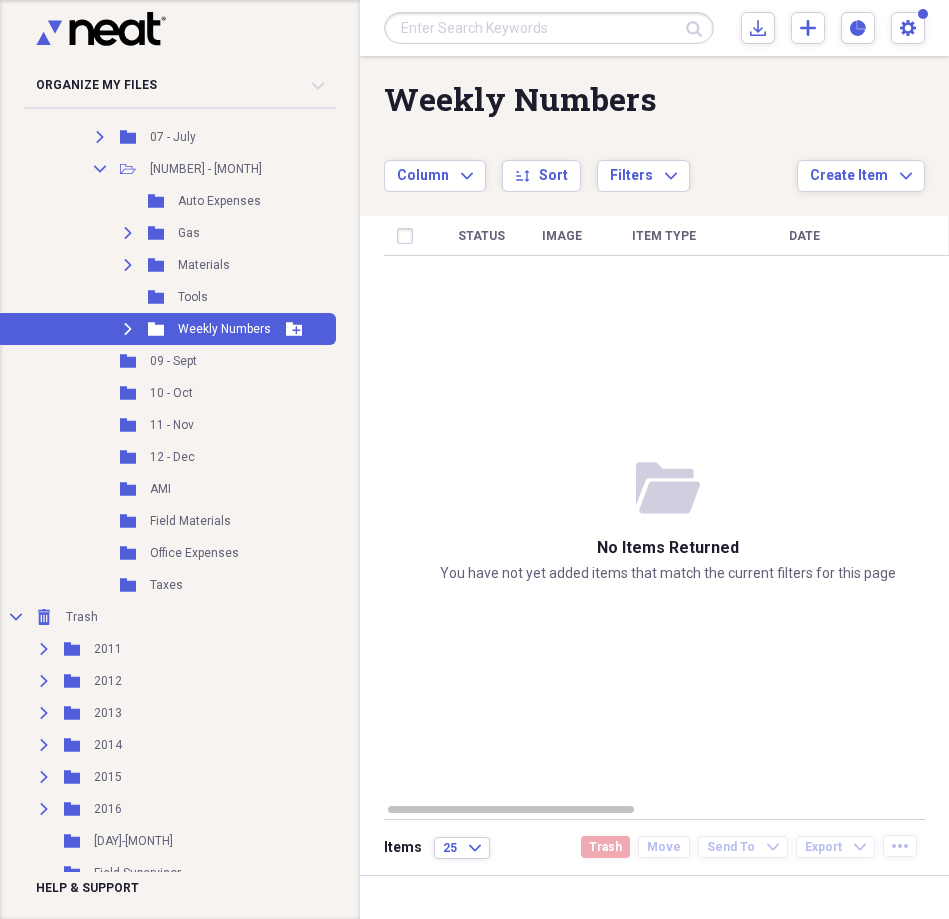 click on "Add Folder" 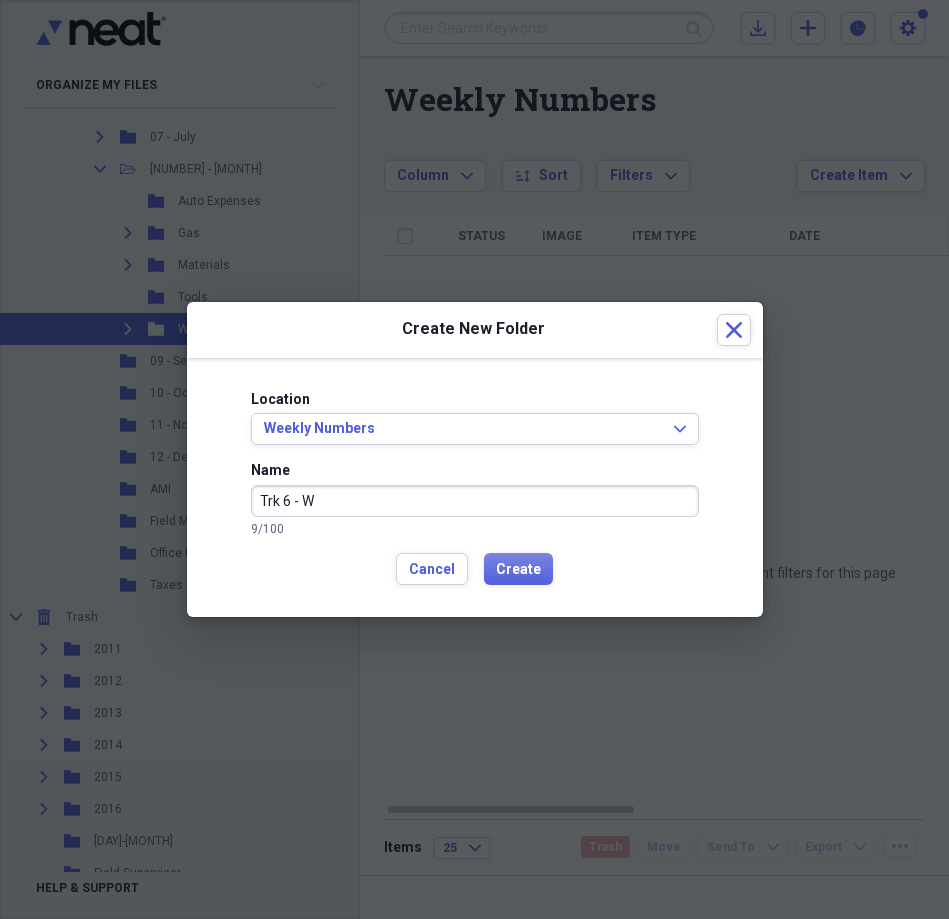 type on "Trk 6 - W" 